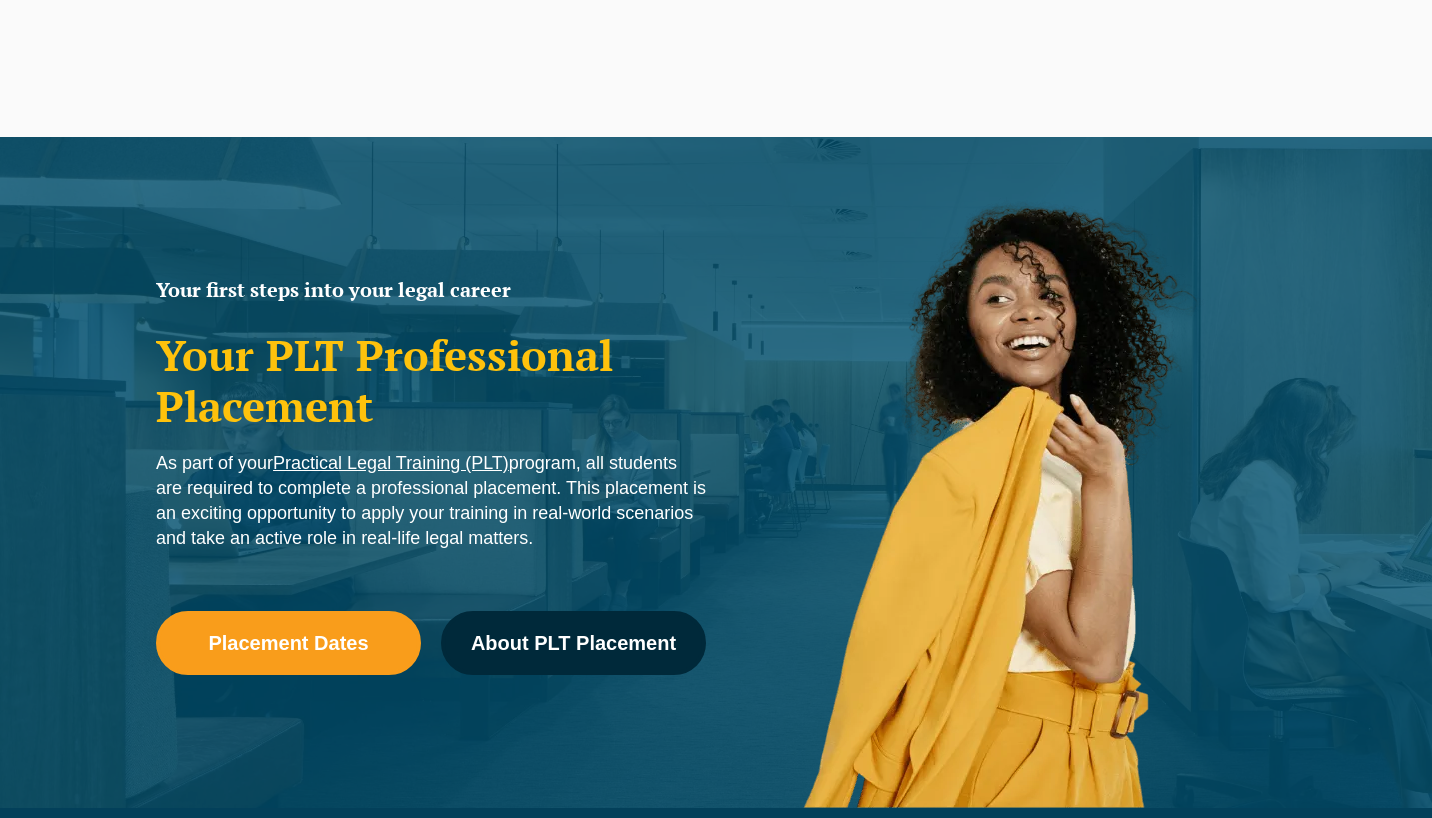 scroll, scrollTop: 1300, scrollLeft: 0, axis: vertical 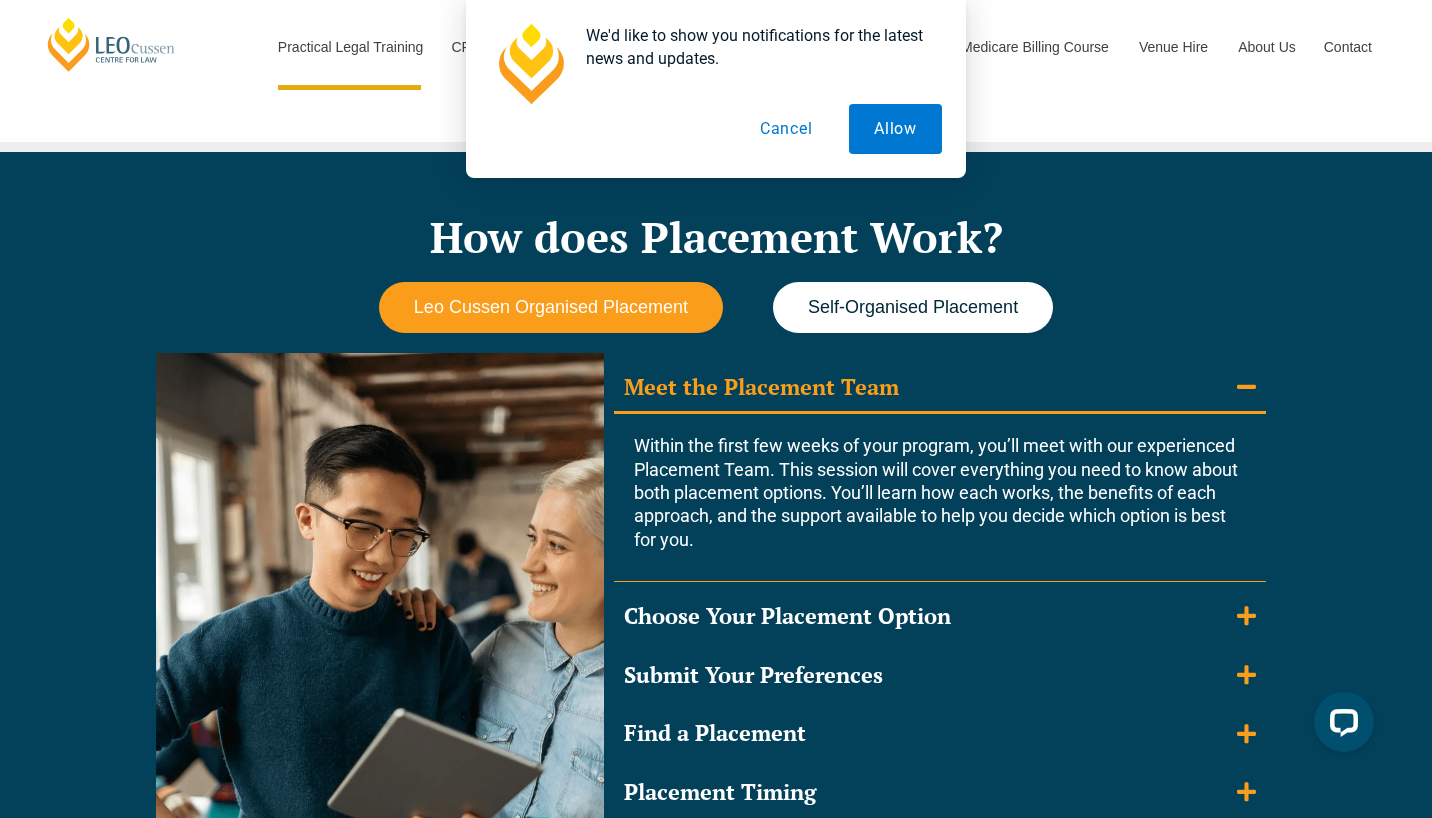 click on "Self-Organised Placement" at bounding box center (913, 307) 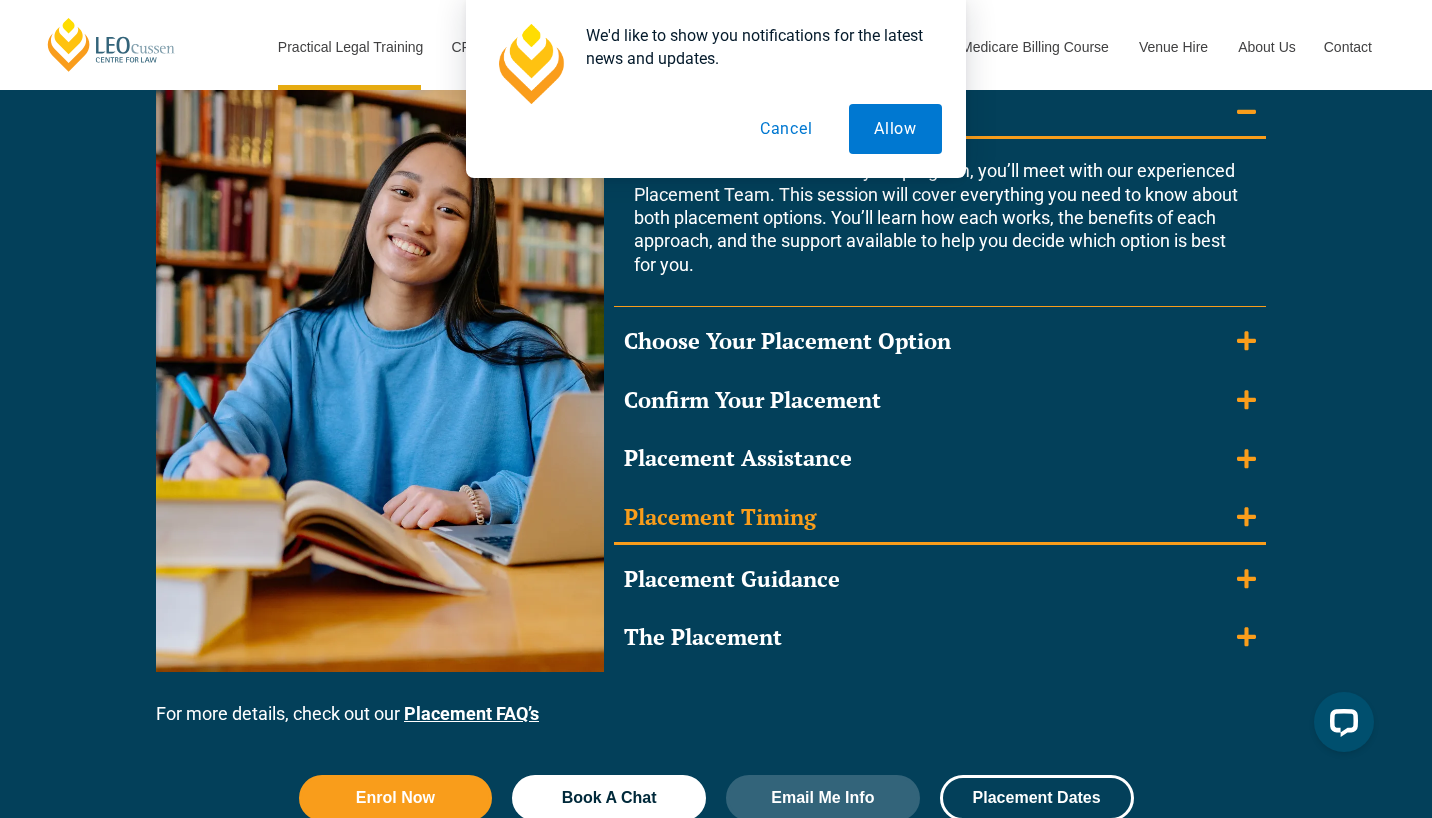 scroll, scrollTop: 1900, scrollLeft: 0, axis: vertical 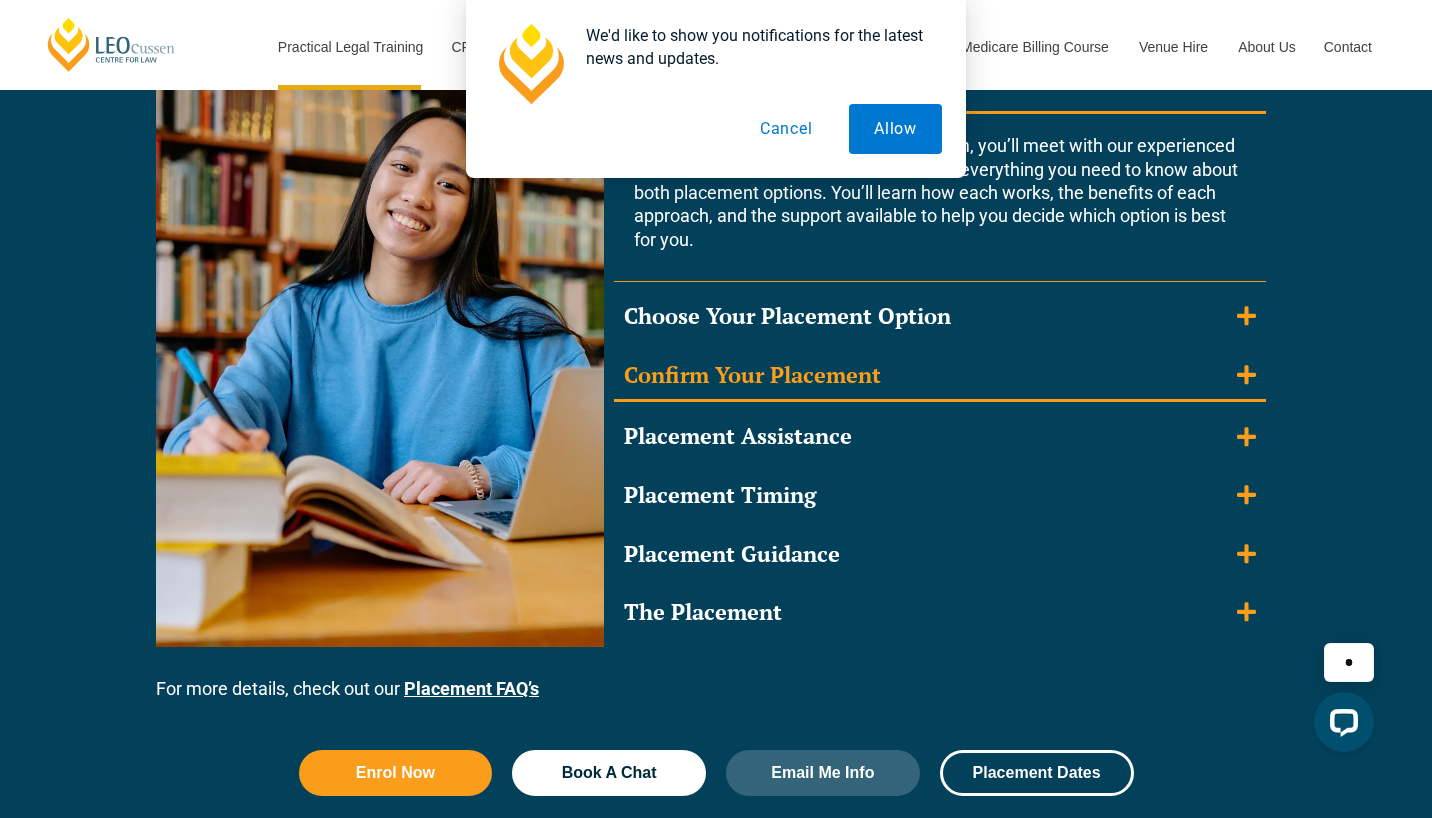 click 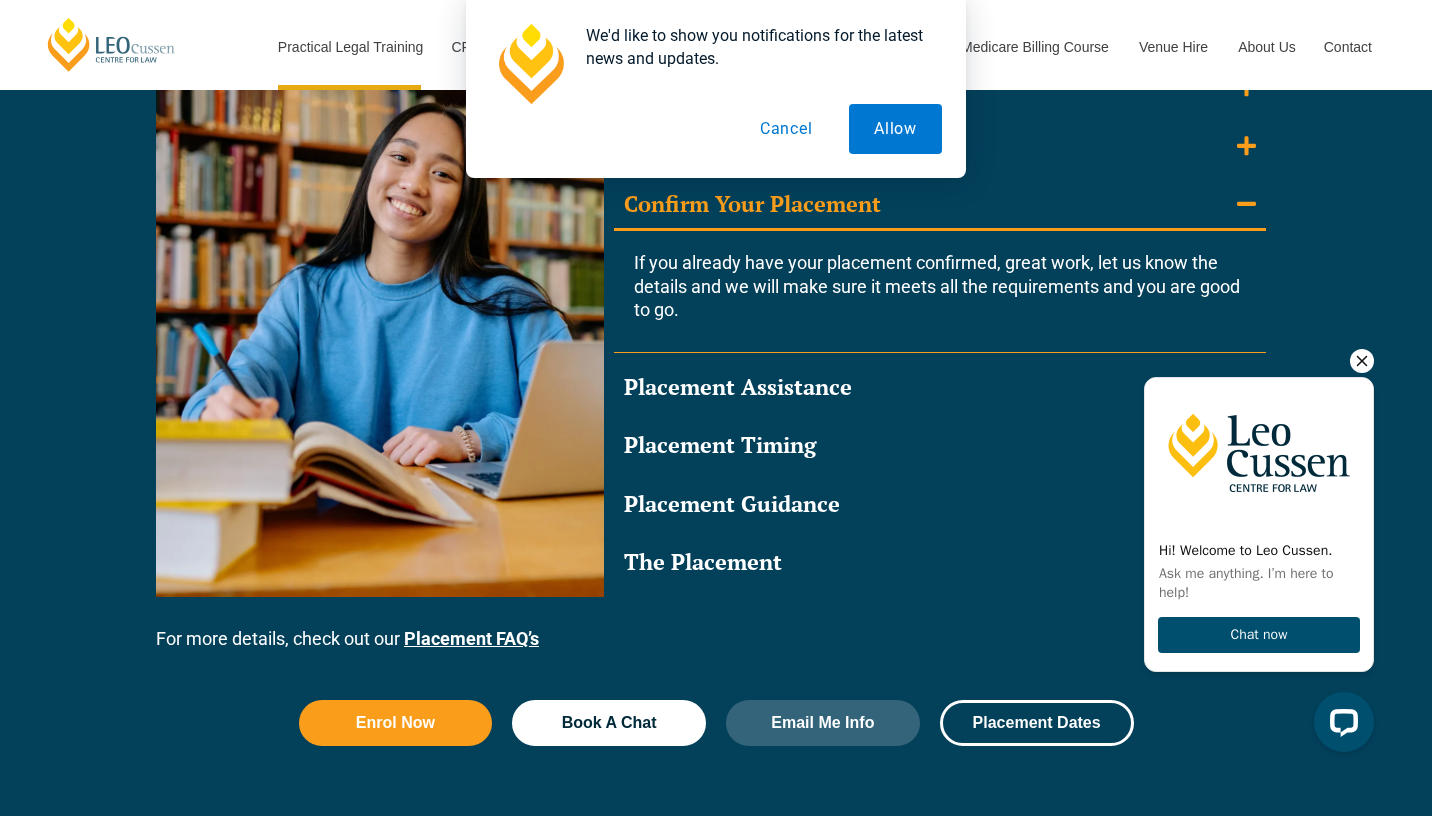 click 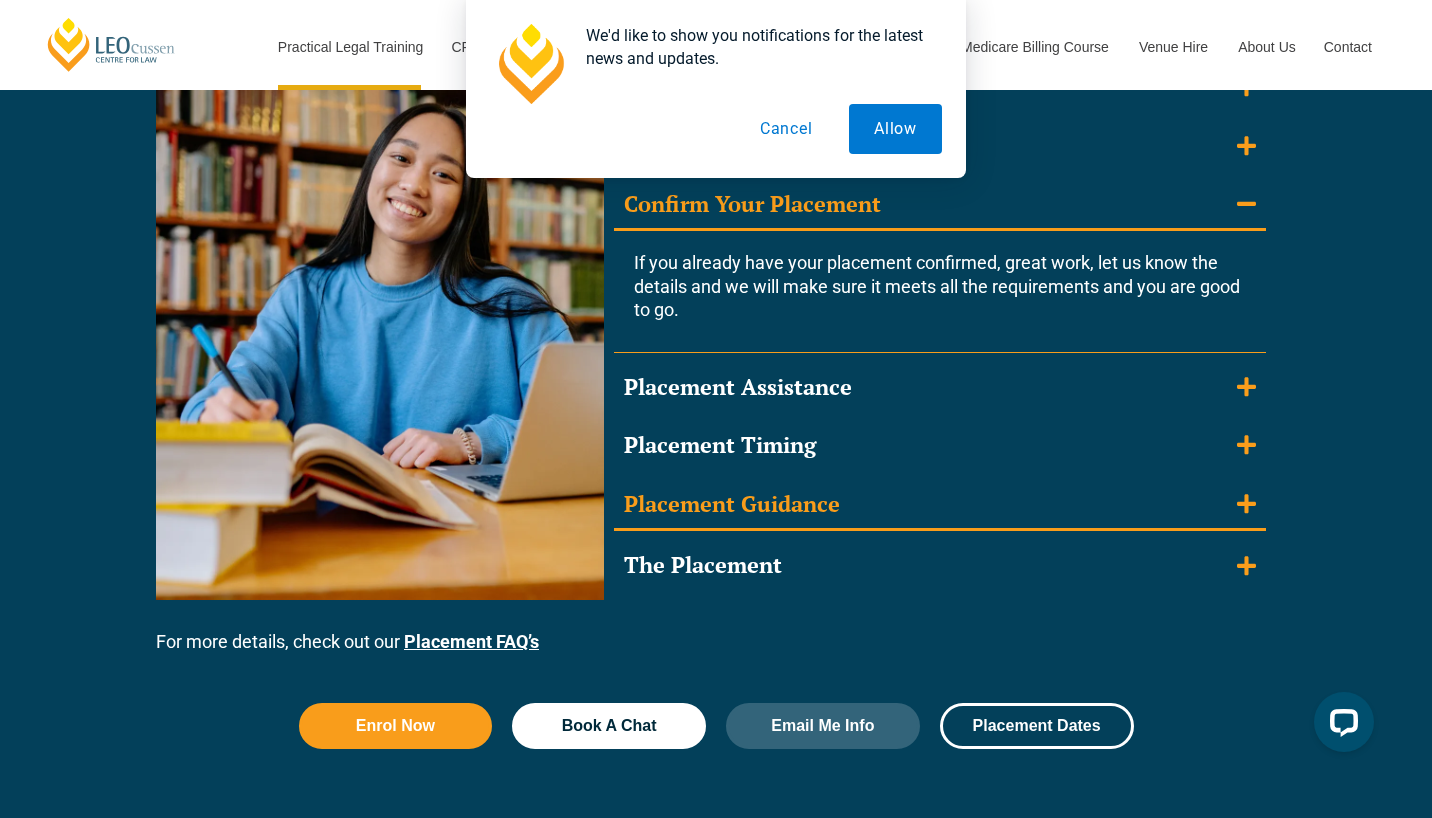 click 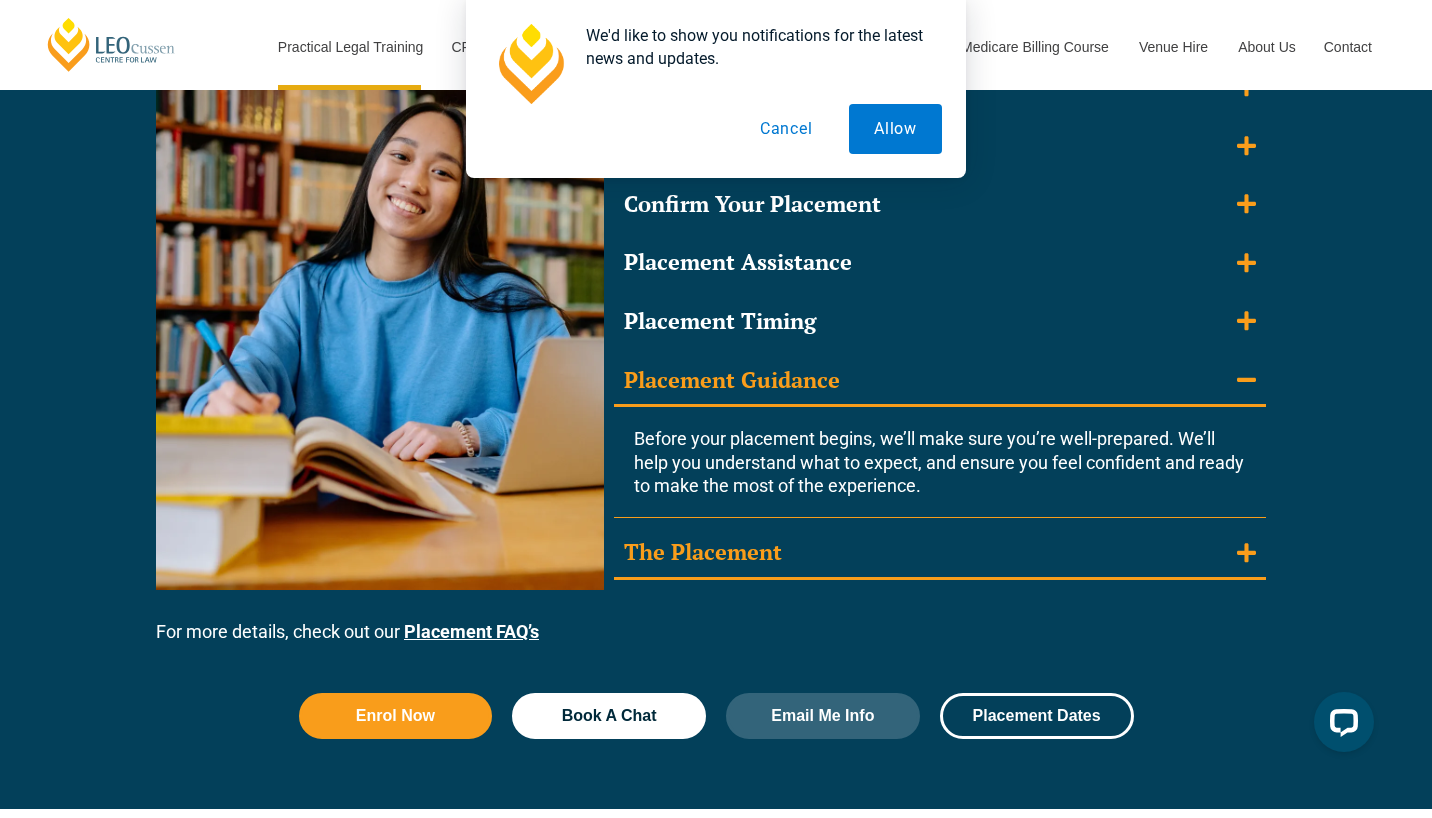 click 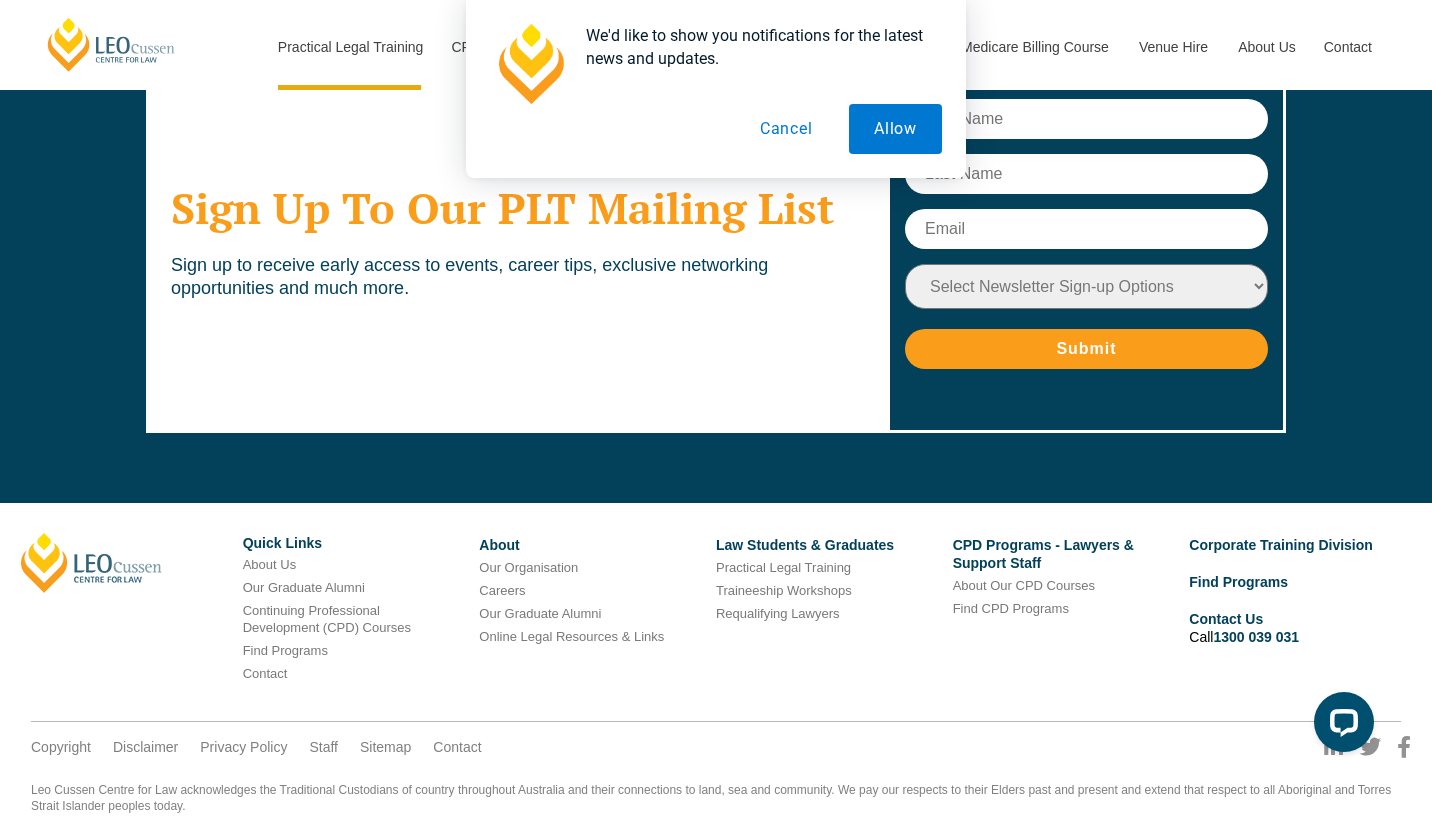 scroll, scrollTop: 8257, scrollLeft: 0, axis: vertical 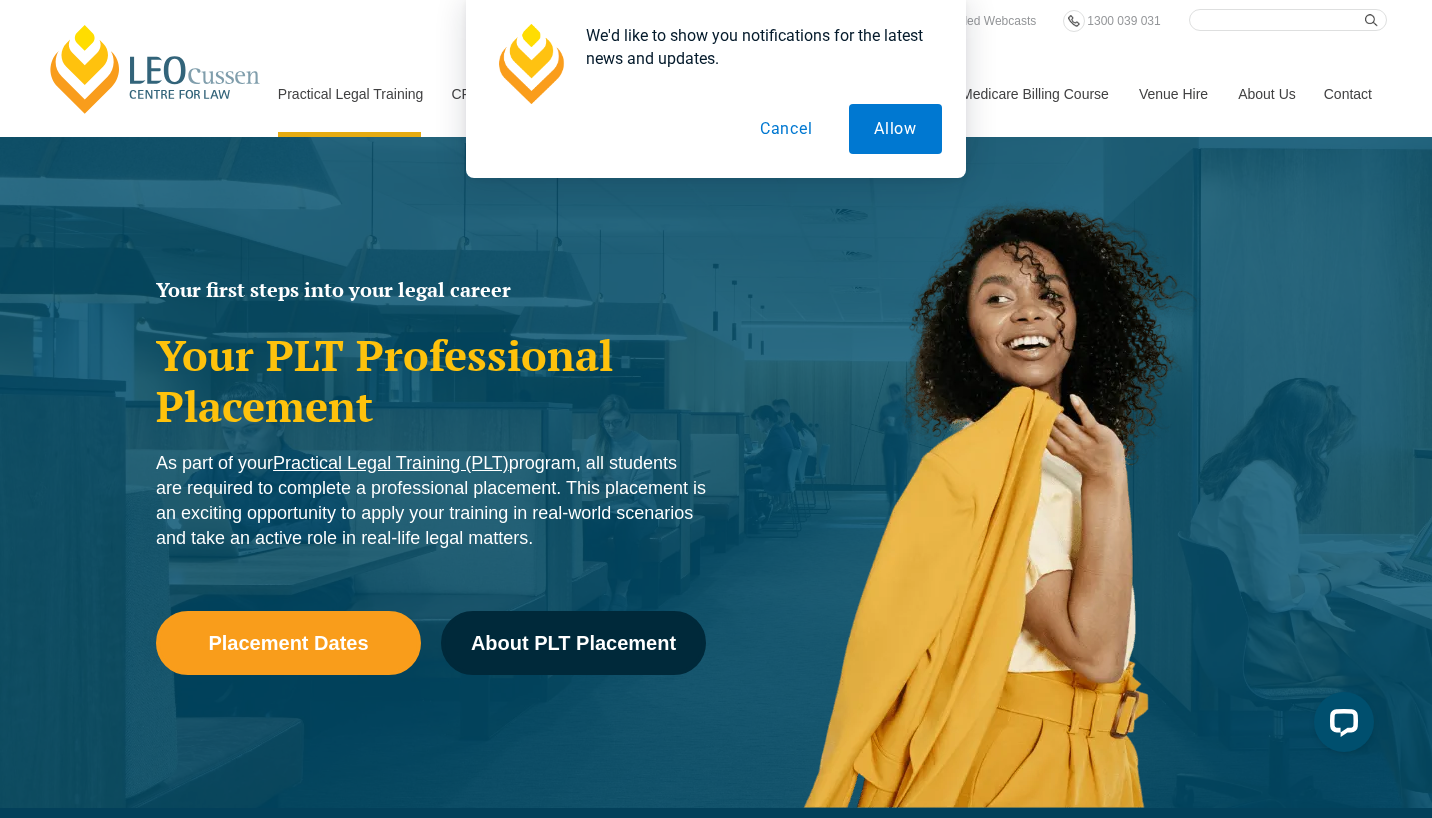 click on "Cancel" at bounding box center [786, 129] 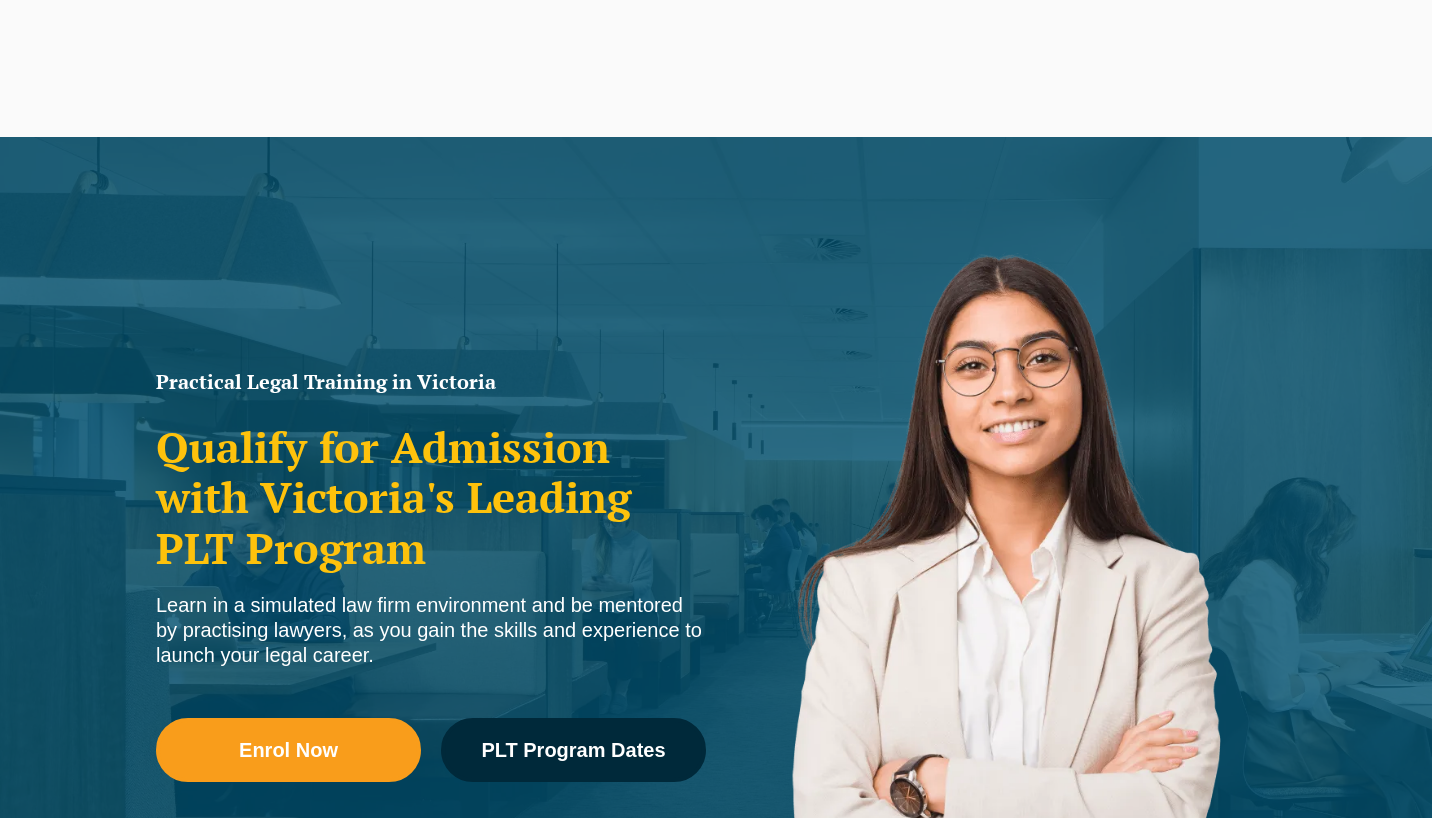 scroll, scrollTop: 600, scrollLeft: 0, axis: vertical 